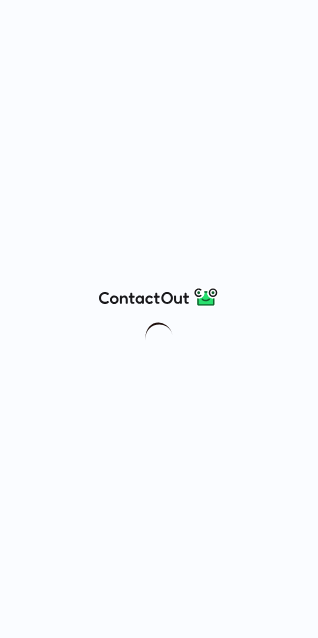 scroll, scrollTop: 0, scrollLeft: 0, axis: both 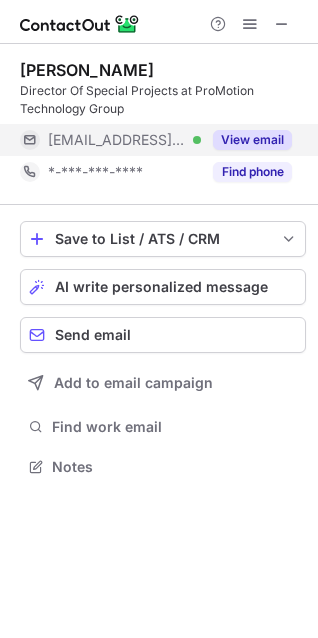 click on "View email" at bounding box center (252, 140) 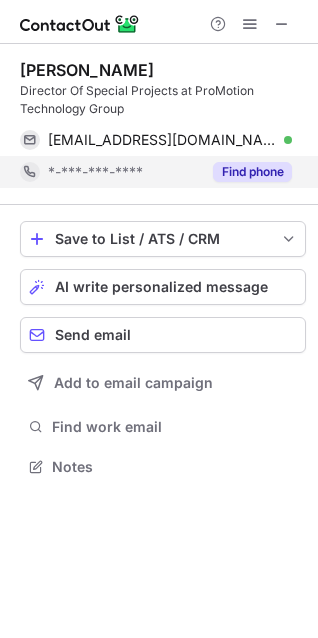 click on "Find phone" at bounding box center (252, 172) 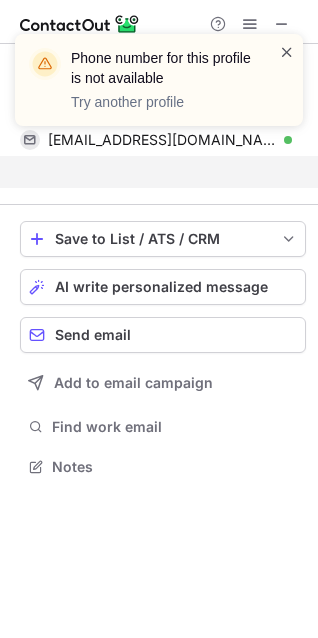 click at bounding box center [287, 52] 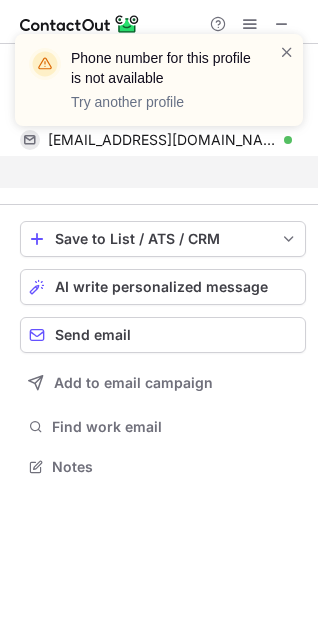scroll, scrollTop: 421, scrollLeft: 318, axis: both 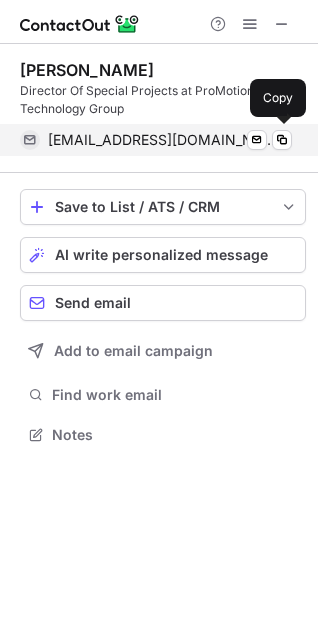 click on "joeh@pro-motion.us" at bounding box center [162, 140] 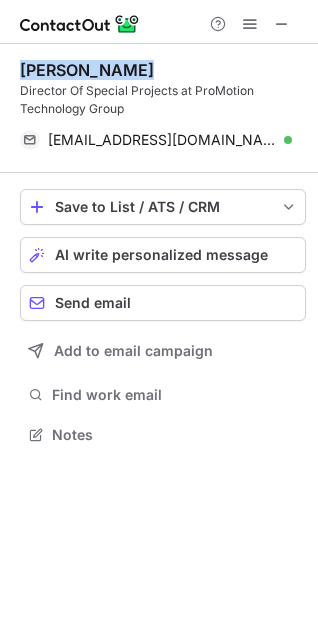 drag, startPoint x: 22, startPoint y: 70, endPoint x: 136, endPoint y: 71, distance: 114.00439 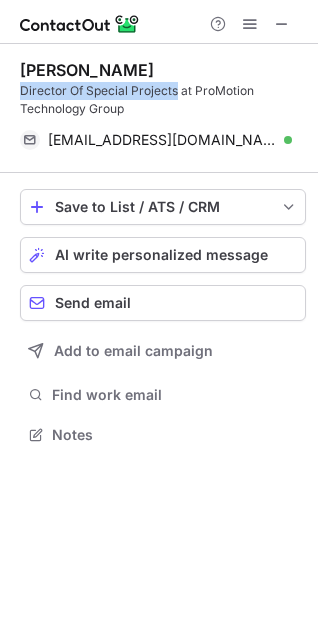 drag, startPoint x: 21, startPoint y: 95, endPoint x: 177, endPoint y: 90, distance: 156.08011 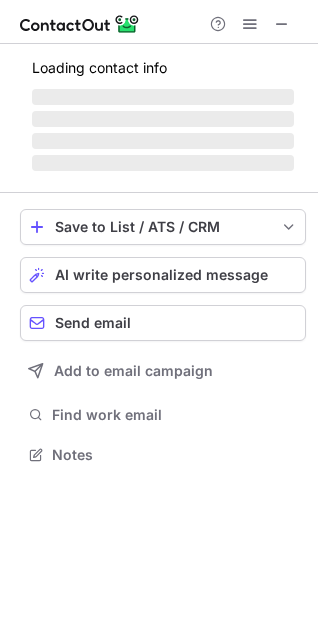 scroll, scrollTop: 441, scrollLeft: 318, axis: both 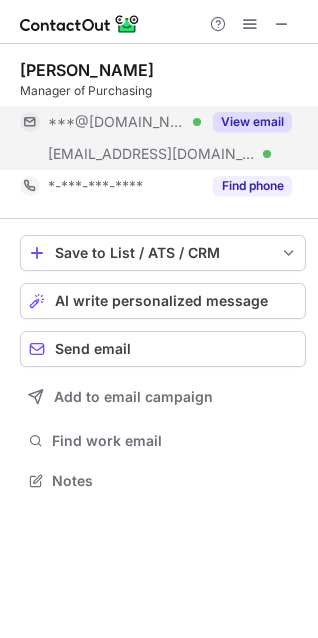 click on "View email" at bounding box center [252, 122] 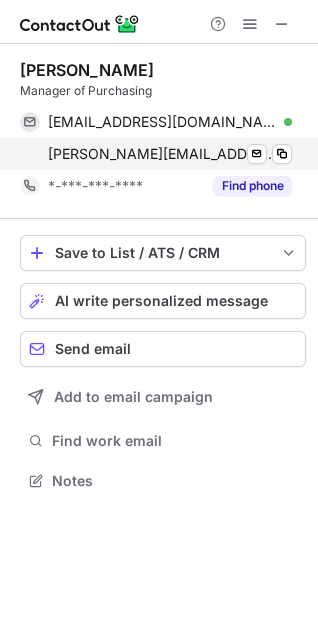 click on "dawn.rush@promotion.tech" at bounding box center [162, 154] 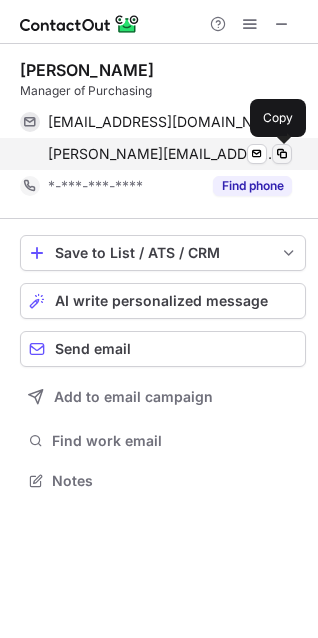 click at bounding box center (282, 154) 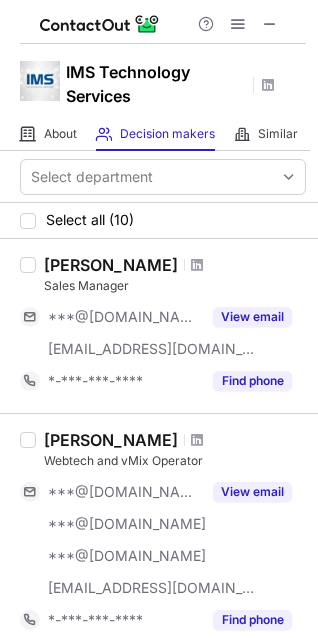 click on "Ever Ruiz" at bounding box center (111, 265) 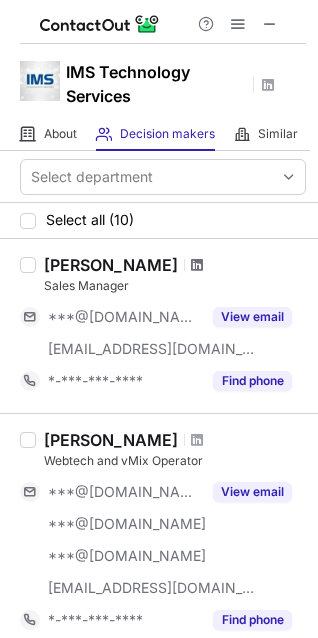 click at bounding box center [197, 265] 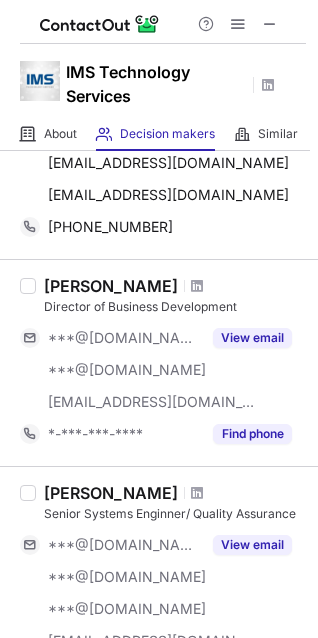 scroll, scrollTop: 500, scrollLeft: 0, axis: vertical 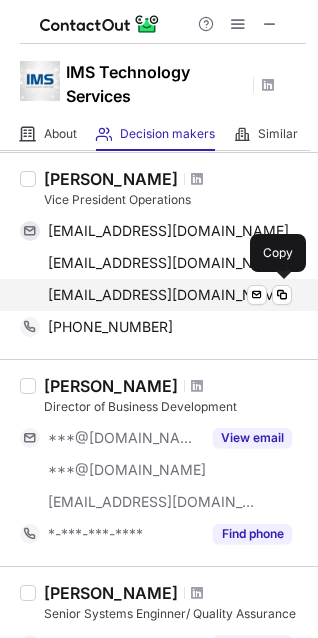 click on "cleonard@imsts.com" at bounding box center (168, 295) 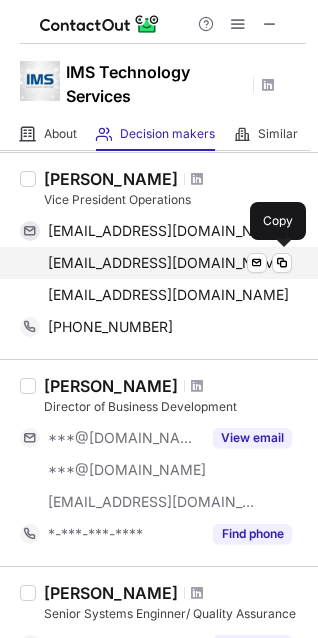click on "cleonard@ims-av.com" at bounding box center (168, 263) 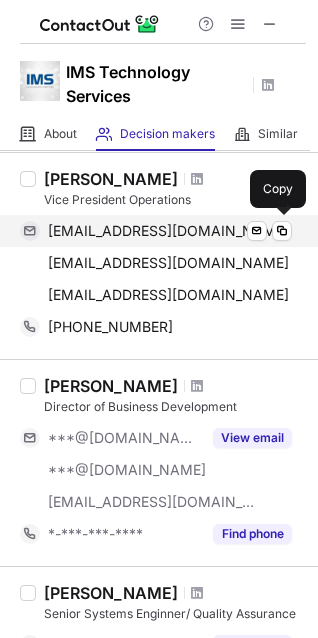click on "leonardchrisb@gmail.com" at bounding box center [168, 231] 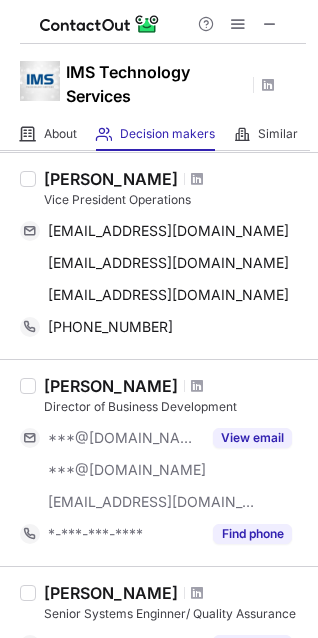 click at bounding box center (197, 179) 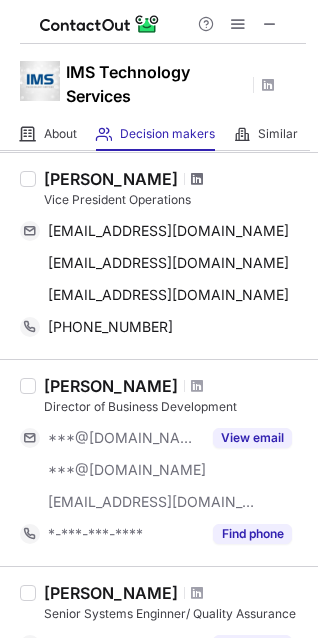 click at bounding box center (197, 179) 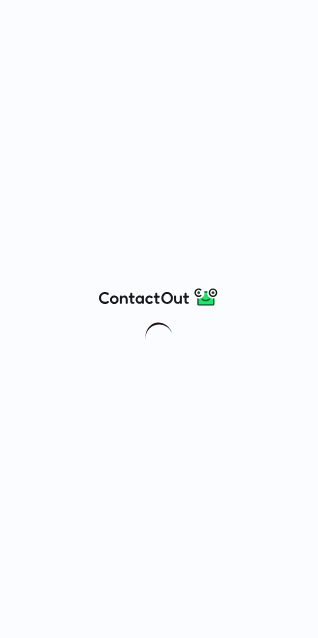 scroll, scrollTop: 0, scrollLeft: 0, axis: both 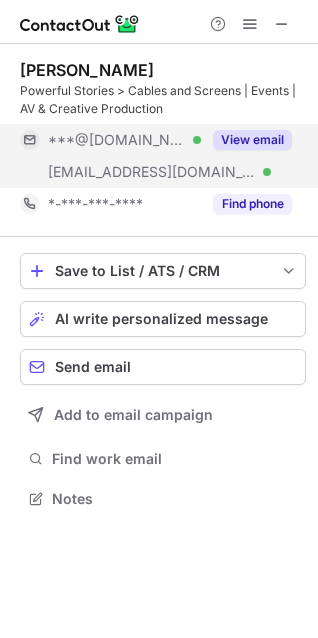 click on "View email" at bounding box center (252, 140) 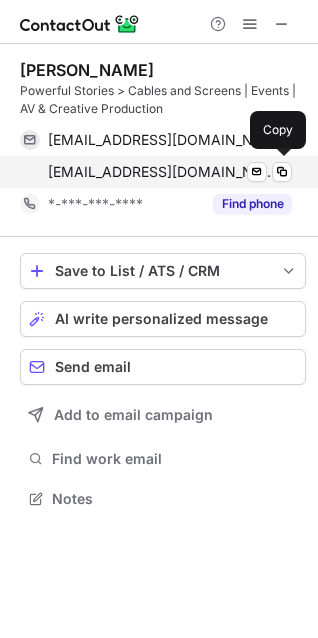 click on "eruiz@imsts.com Verified" at bounding box center [170, 172] 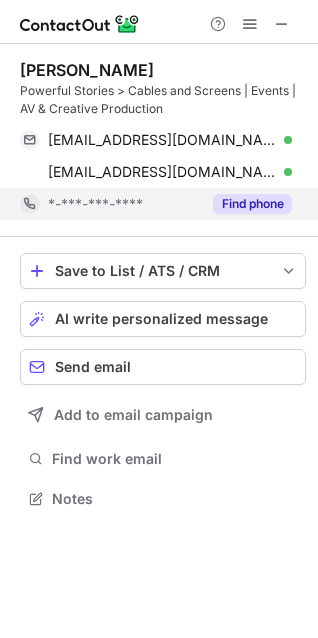 click on "Find phone" at bounding box center [252, 204] 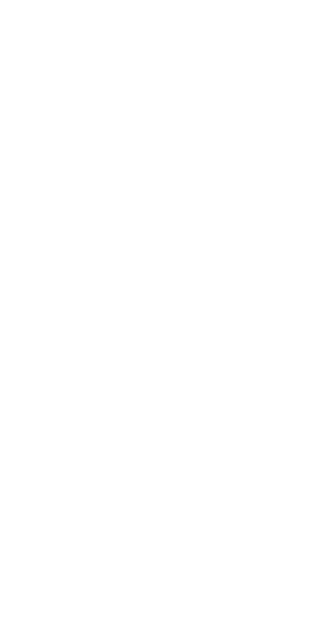 scroll, scrollTop: 0, scrollLeft: 0, axis: both 